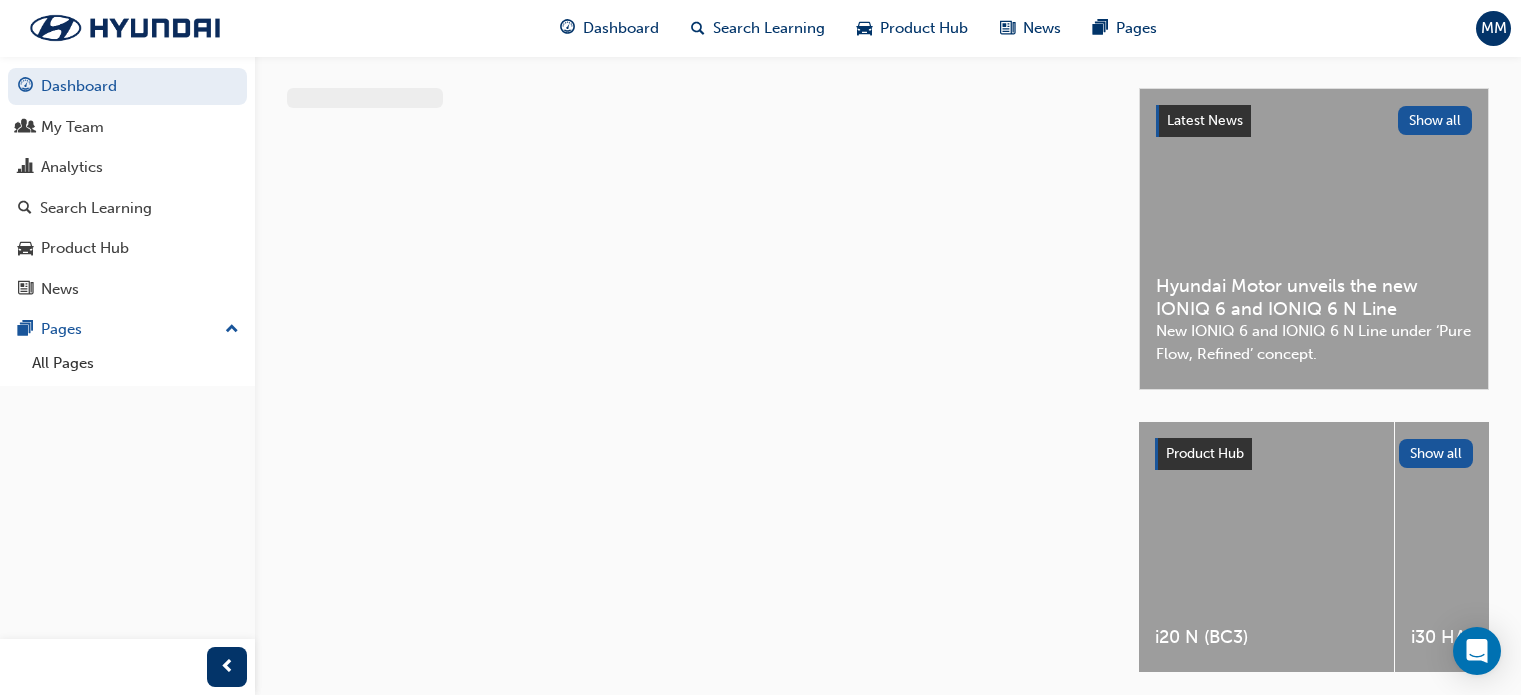 scroll, scrollTop: 0, scrollLeft: 0, axis: both 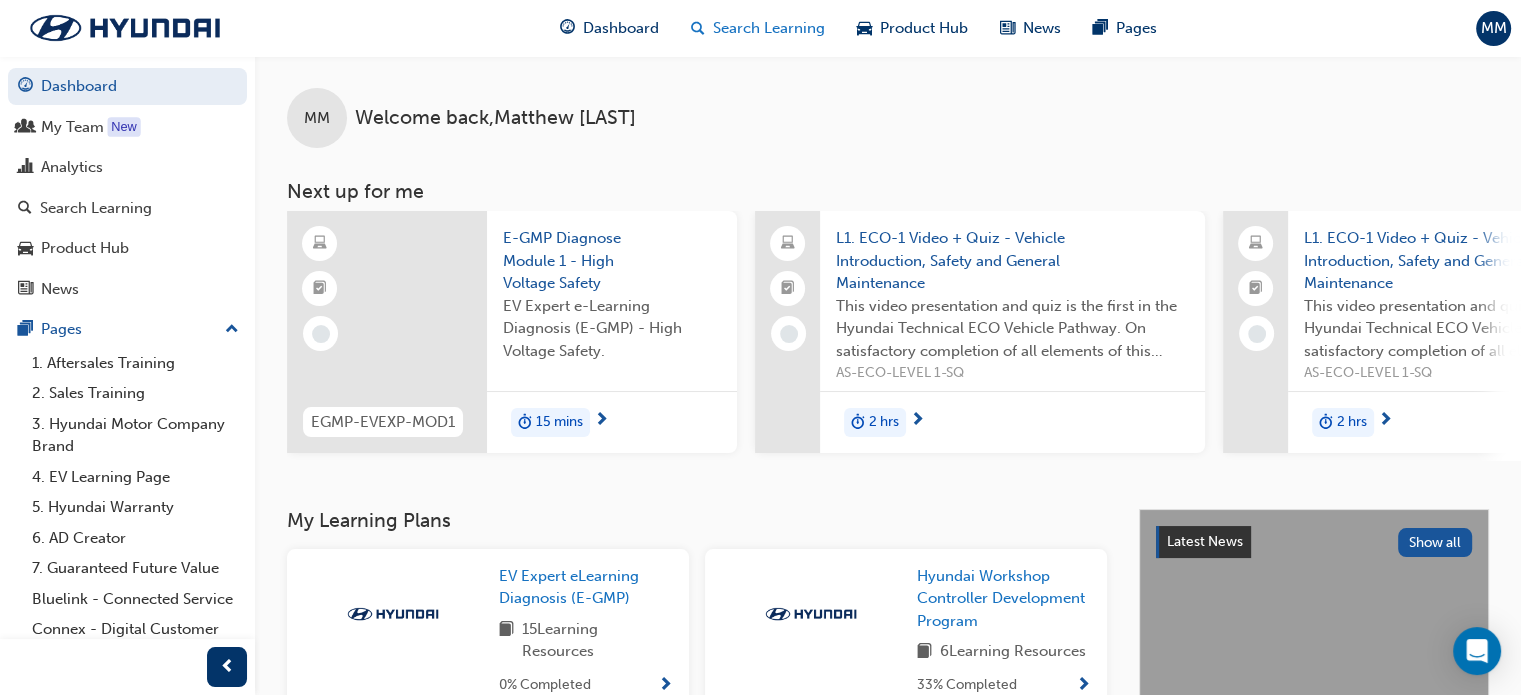 click on "Search Learning" at bounding box center [769, 28] 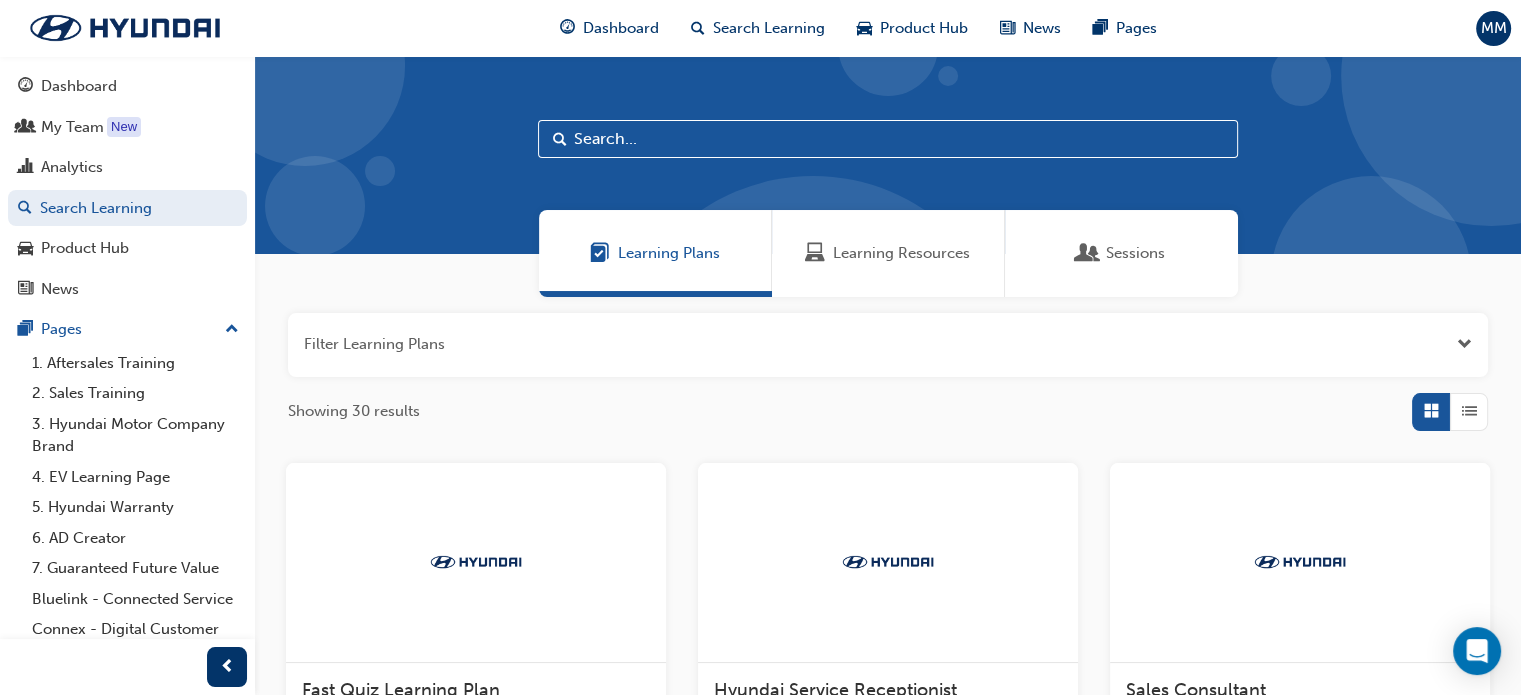 click on "Learning Resources" at bounding box center (888, 253) 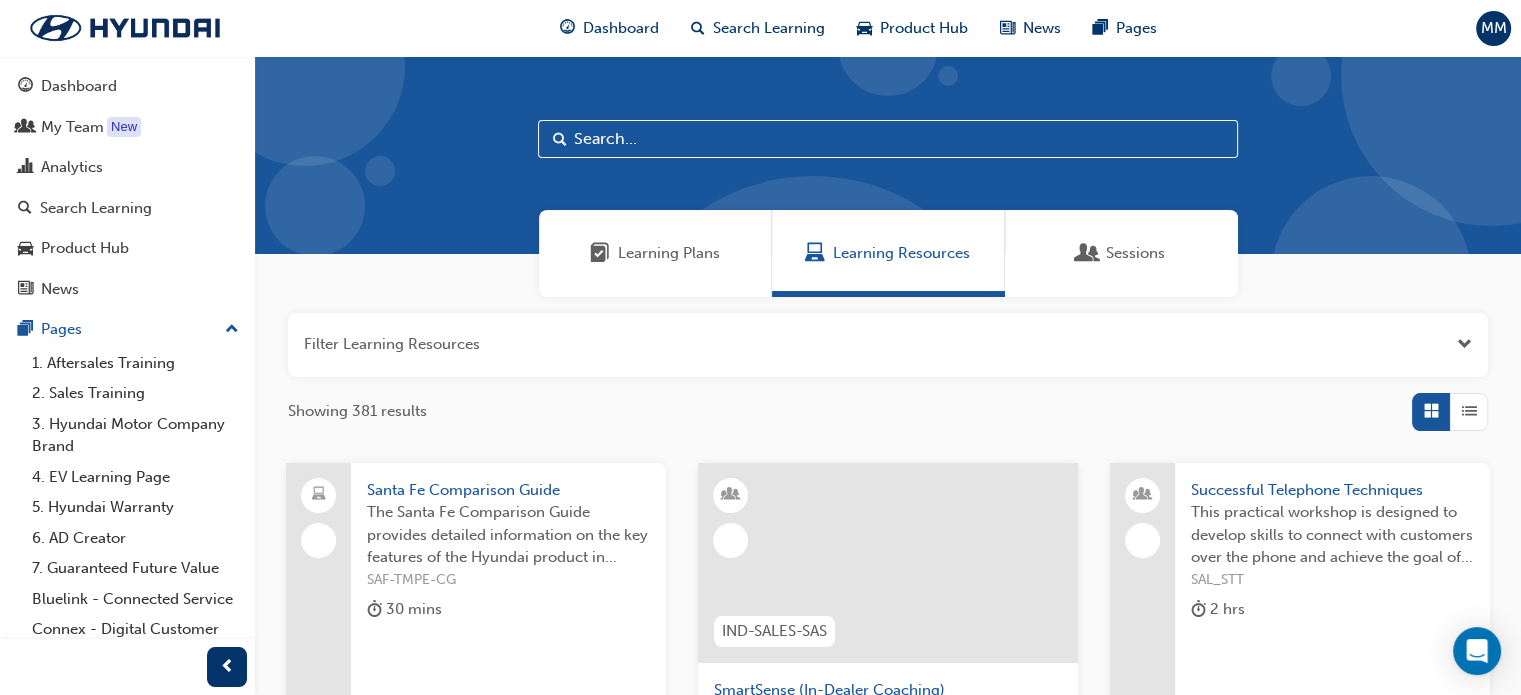 click at bounding box center [888, 139] 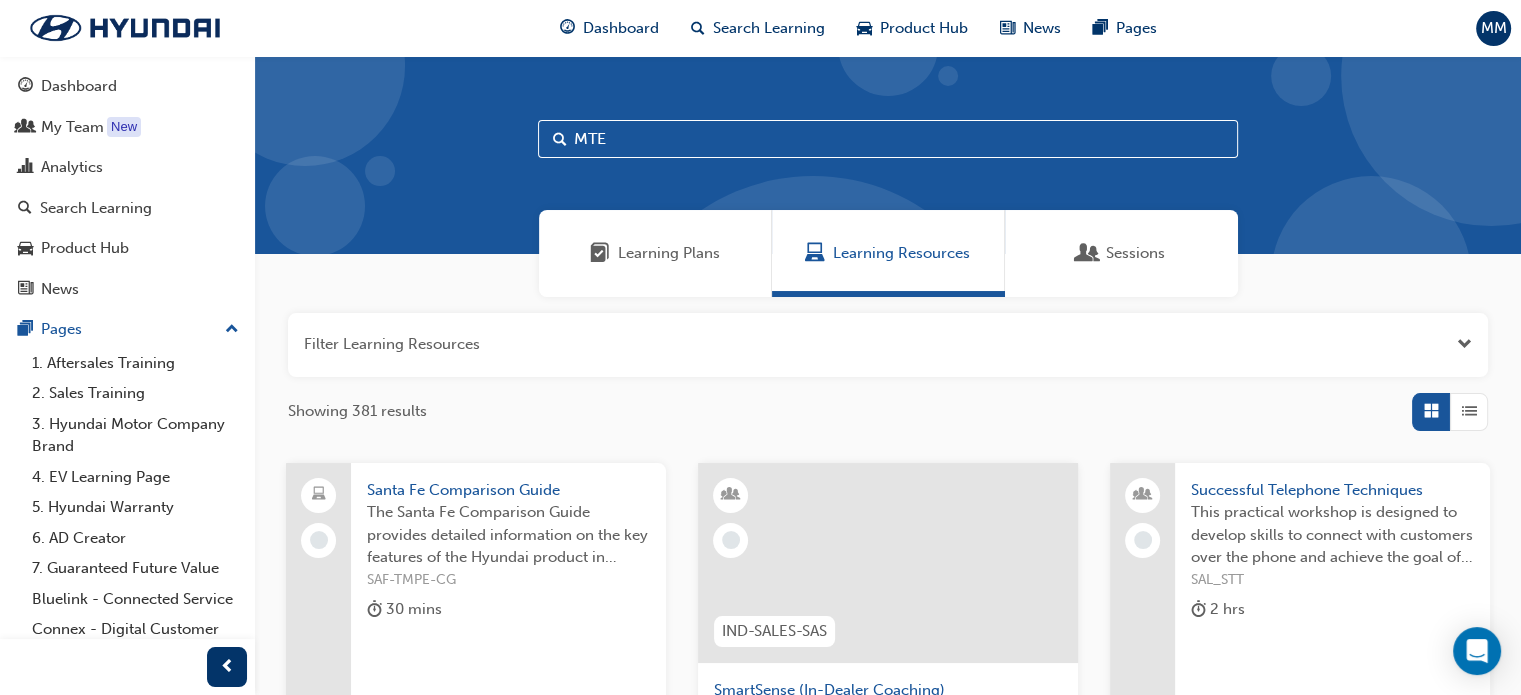 type on "MTE" 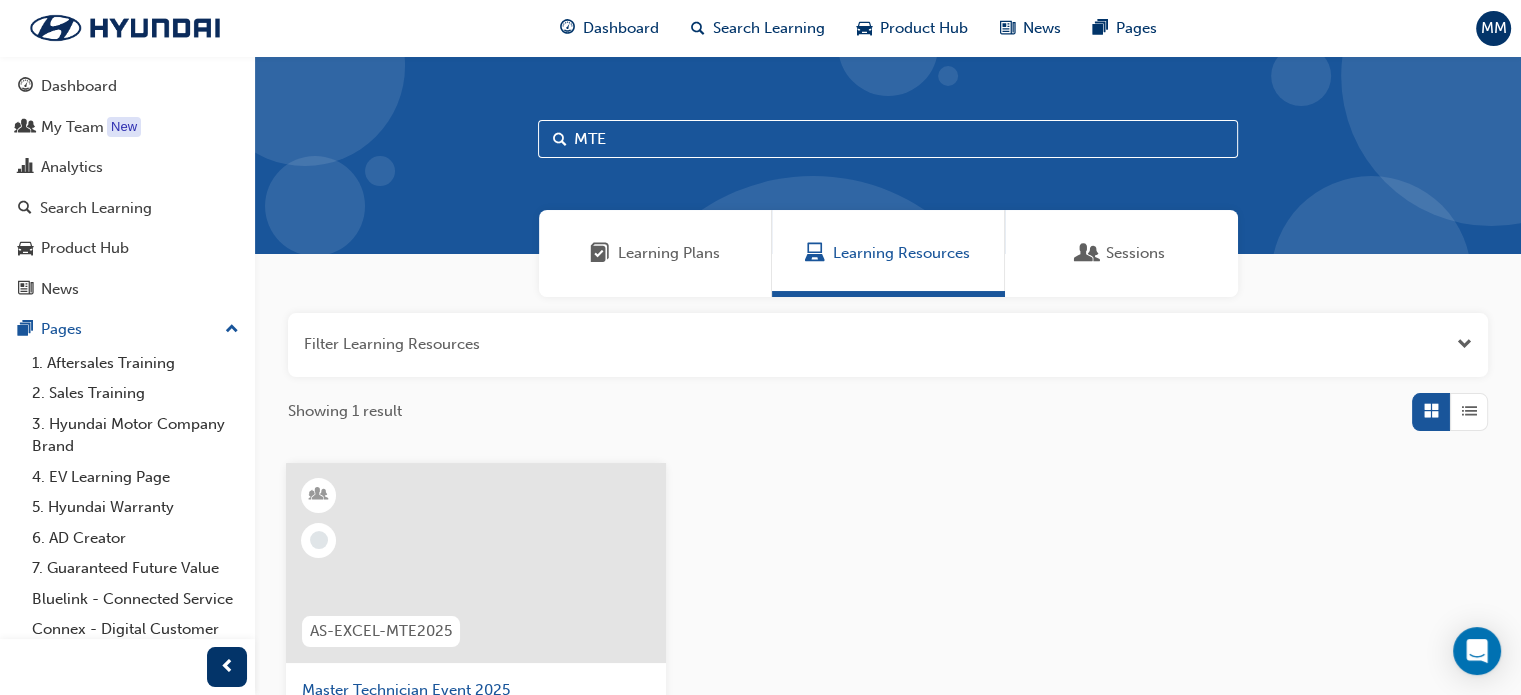 click at bounding box center [476, 563] 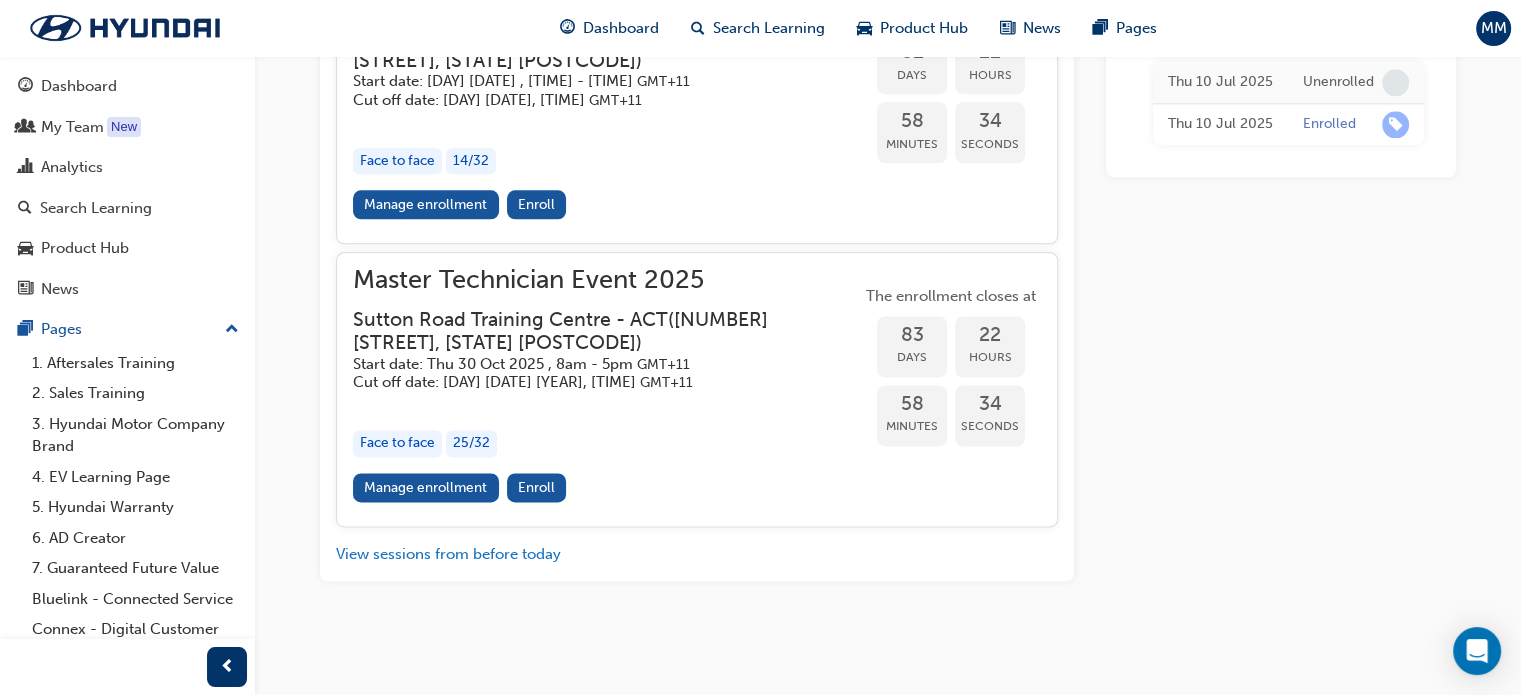 scroll, scrollTop: 2824, scrollLeft: 0, axis: vertical 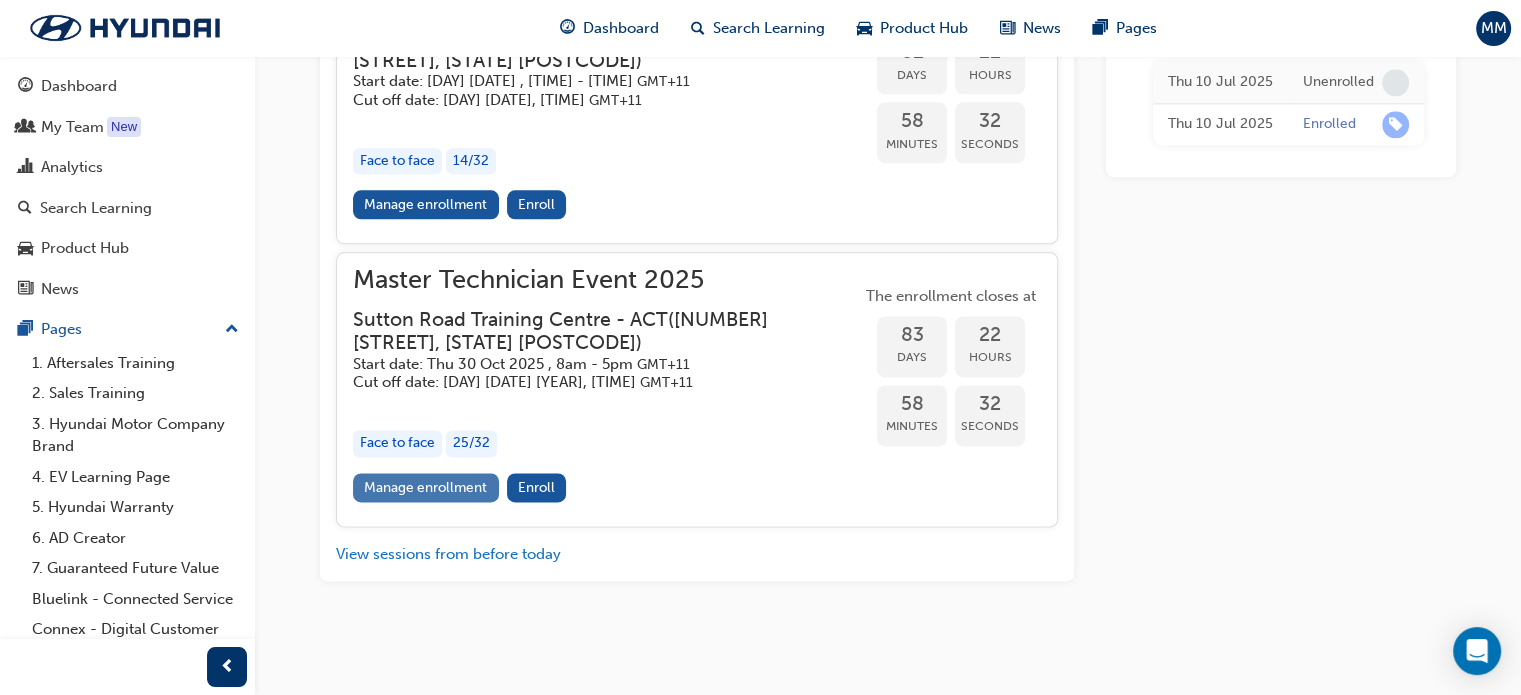 click on "Manage enrollment" at bounding box center [426, 487] 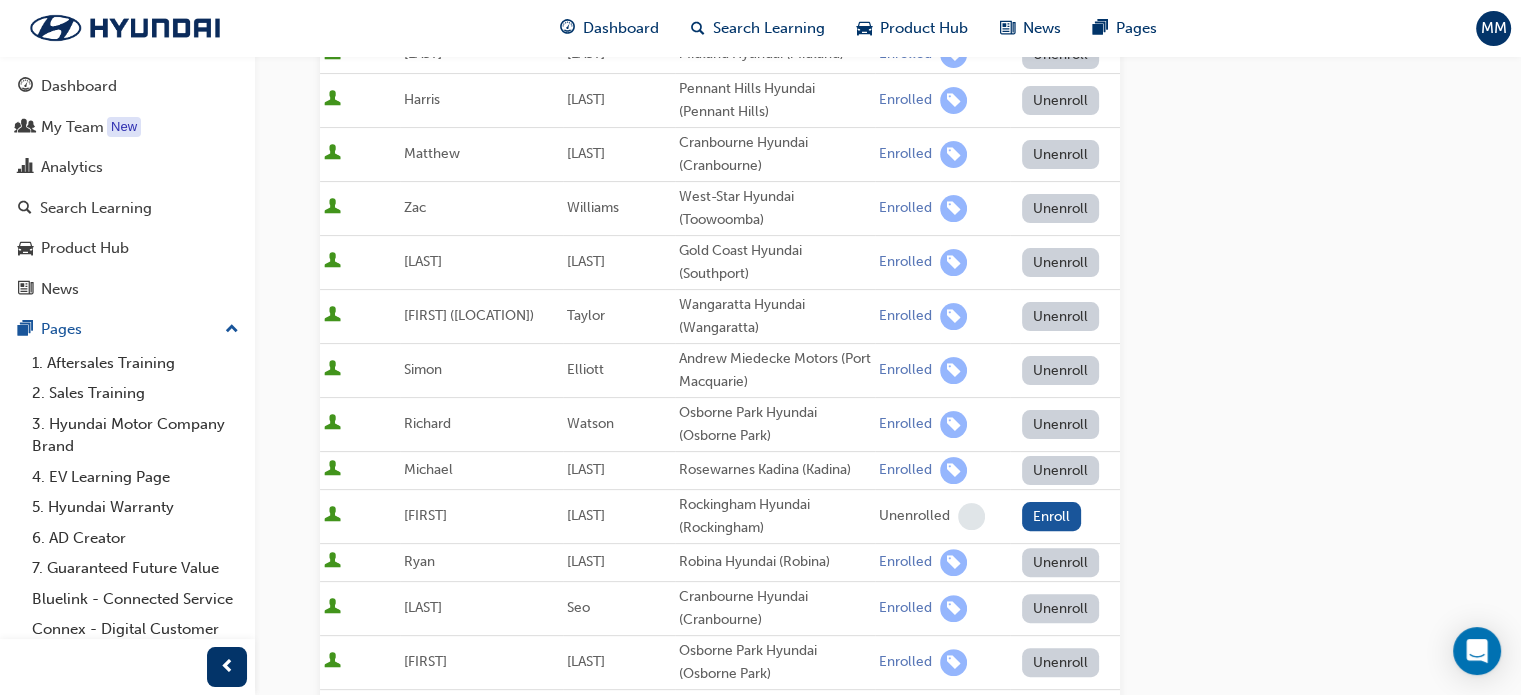 scroll, scrollTop: 0, scrollLeft: 0, axis: both 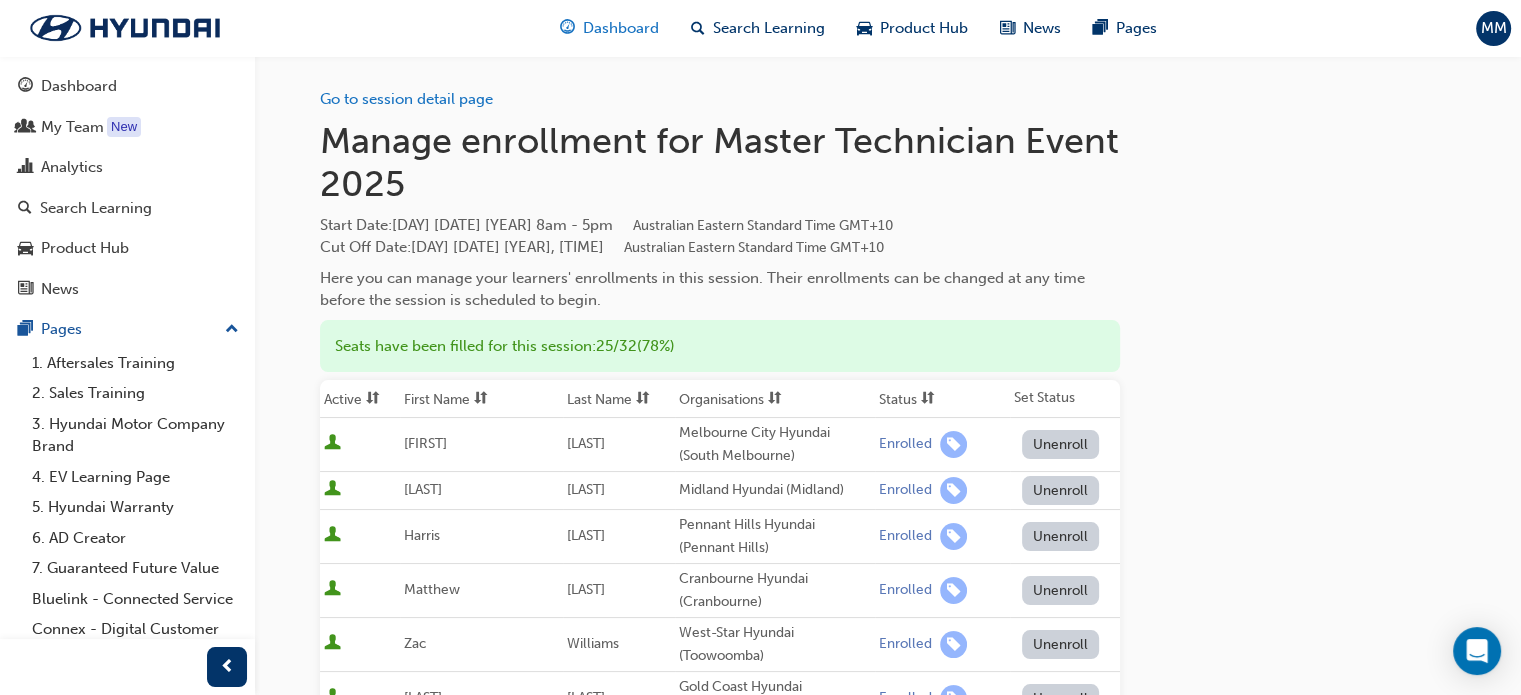 click on "Dashboard" at bounding box center (609, 28) 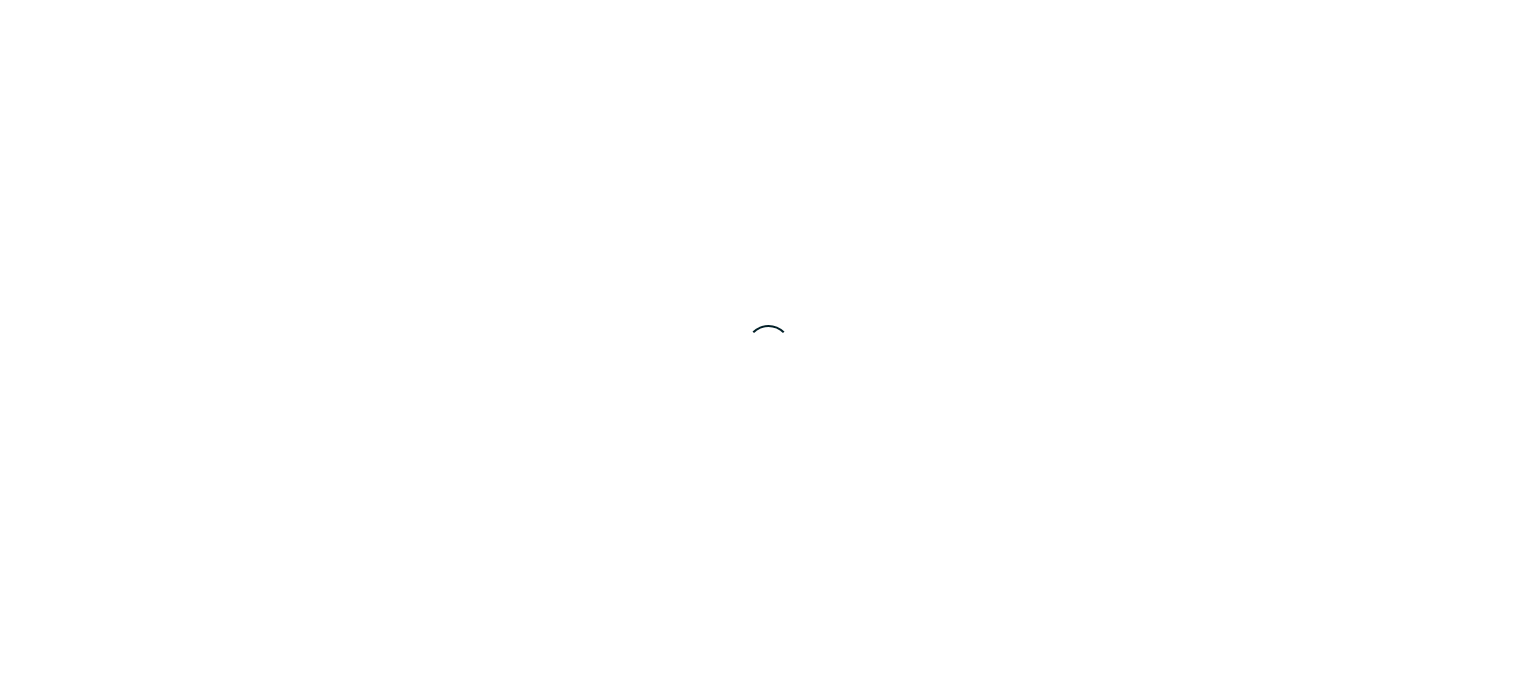 scroll, scrollTop: 0, scrollLeft: 0, axis: both 